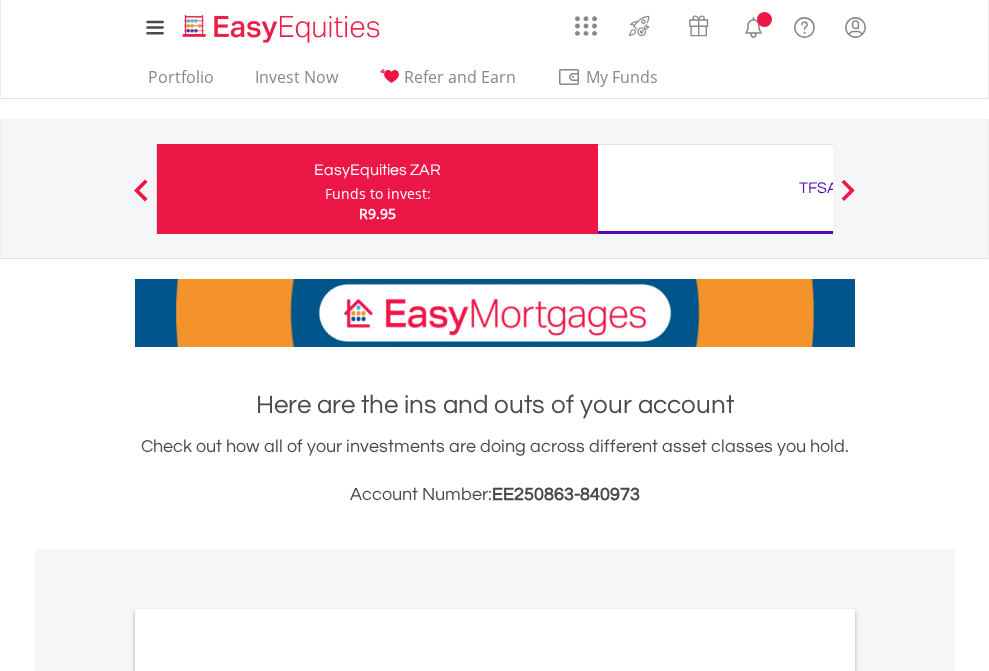 scroll, scrollTop: 0, scrollLeft: 0, axis: both 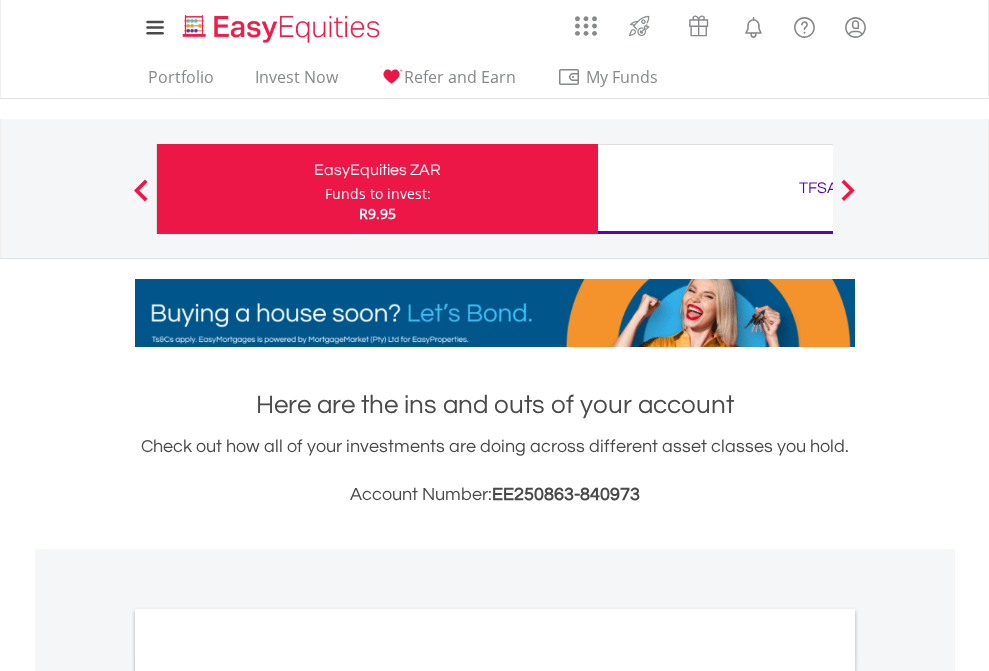 click on "Funds to invest:" at bounding box center [378, 194] 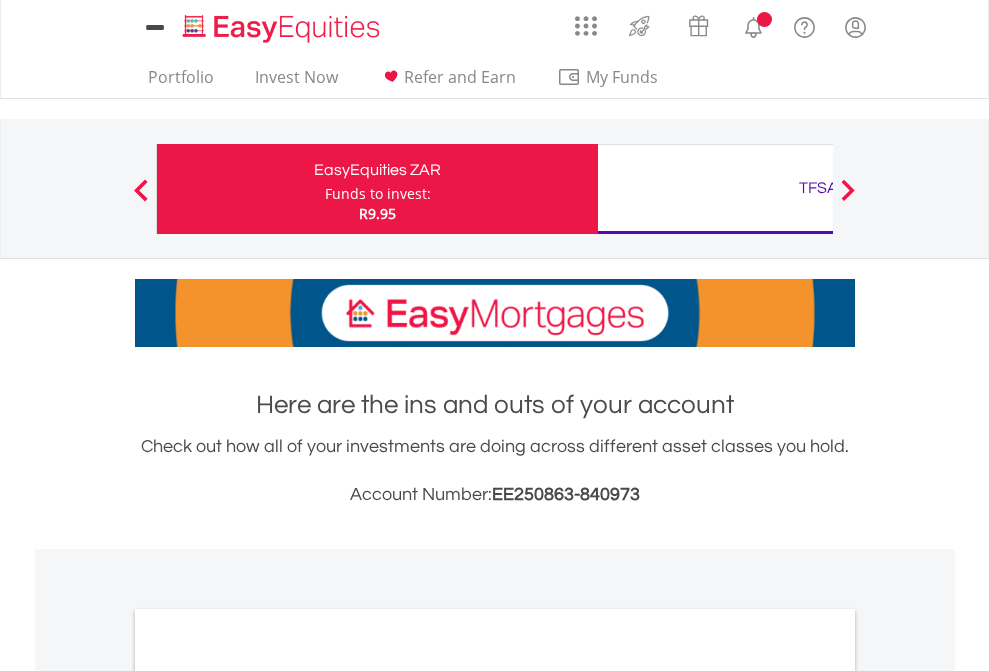 scroll, scrollTop: 0, scrollLeft: 0, axis: both 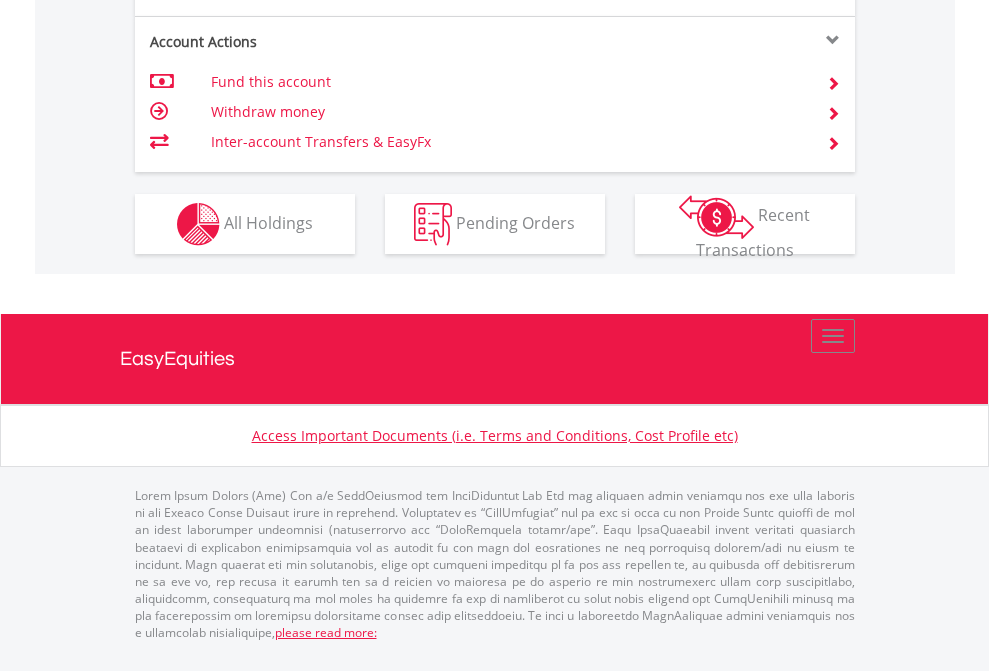 click on "Investment types" at bounding box center [706, -337] 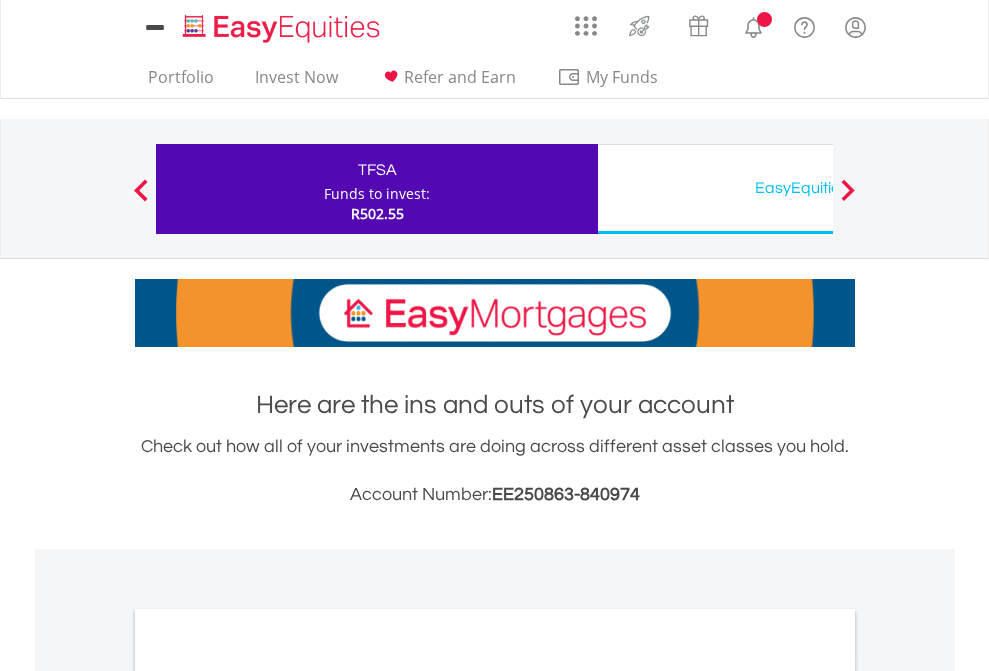 scroll, scrollTop: 0, scrollLeft: 0, axis: both 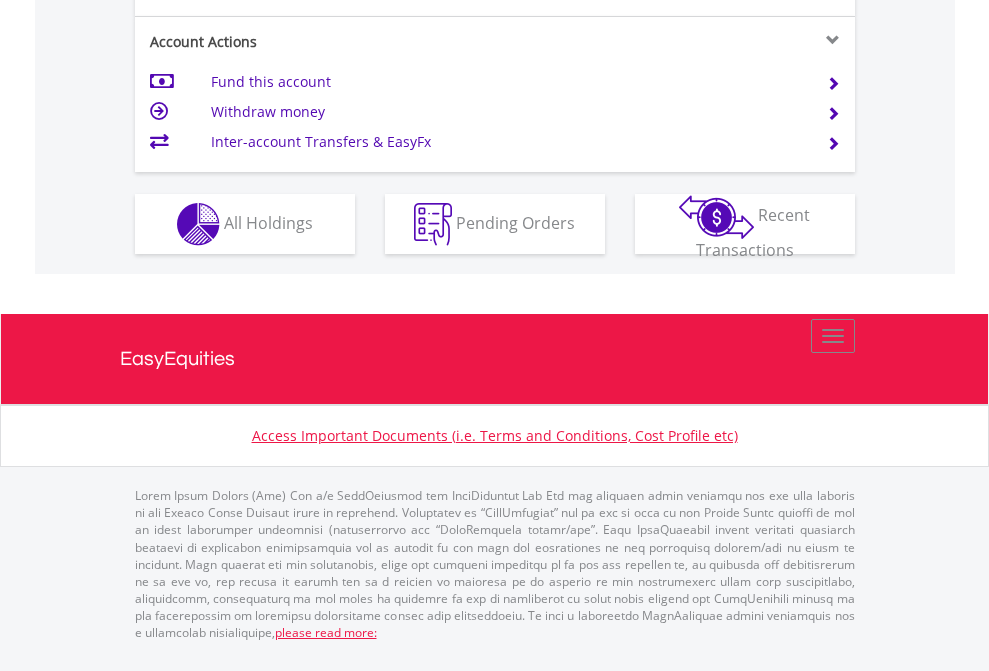 click on "Investment types" at bounding box center [706, -337] 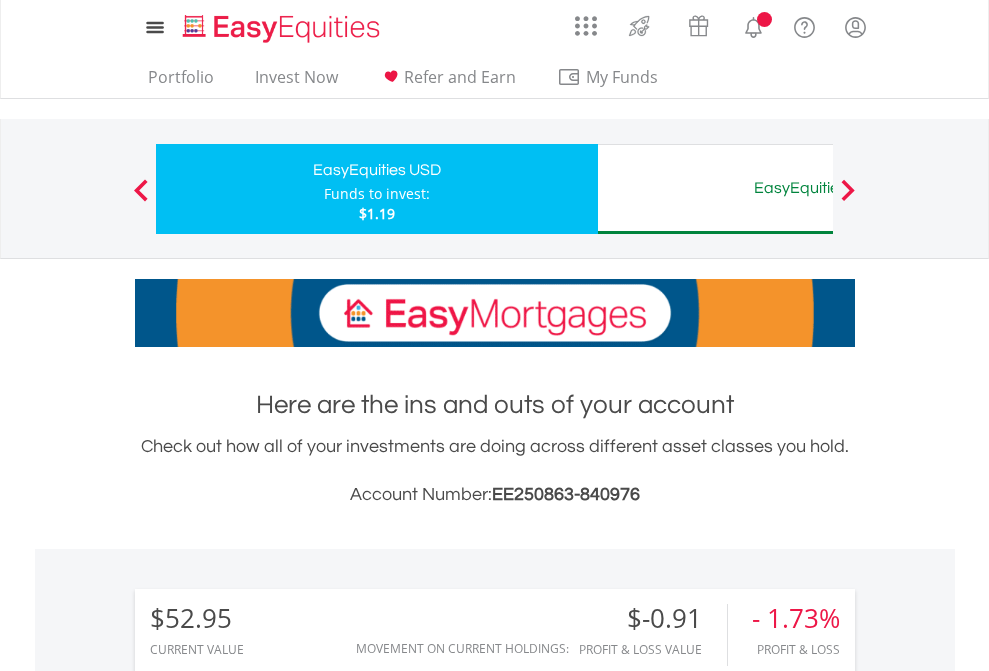 scroll, scrollTop: 0, scrollLeft: 0, axis: both 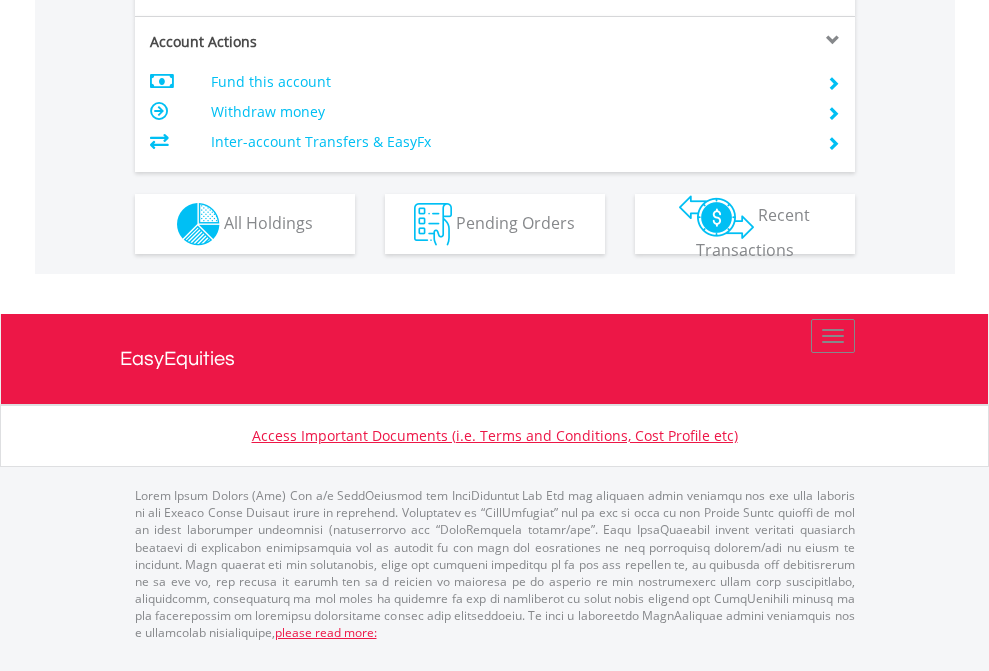 click on "Investment types" at bounding box center (706, -337) 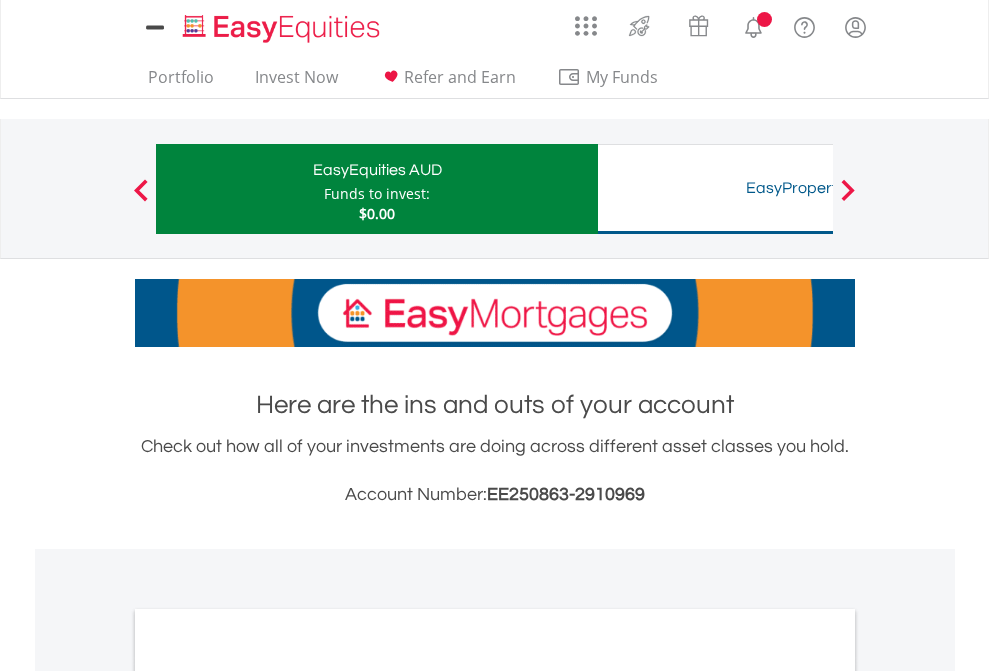 scroll, scrollTop: 0, scrollLeft: 0, axis: both 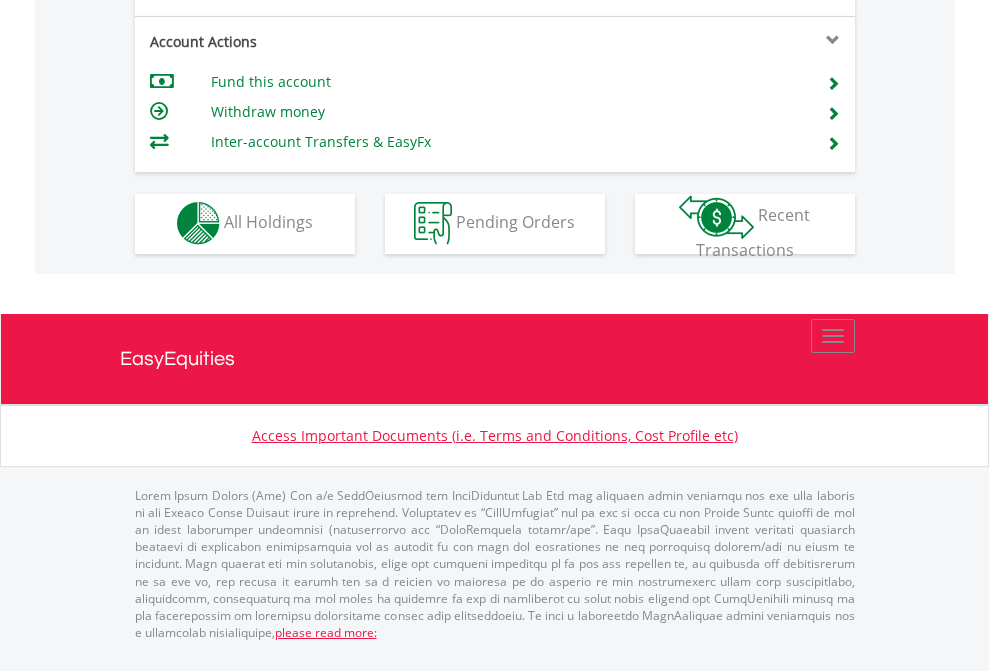 click on "Investment types" at bounding box center [706, -353] 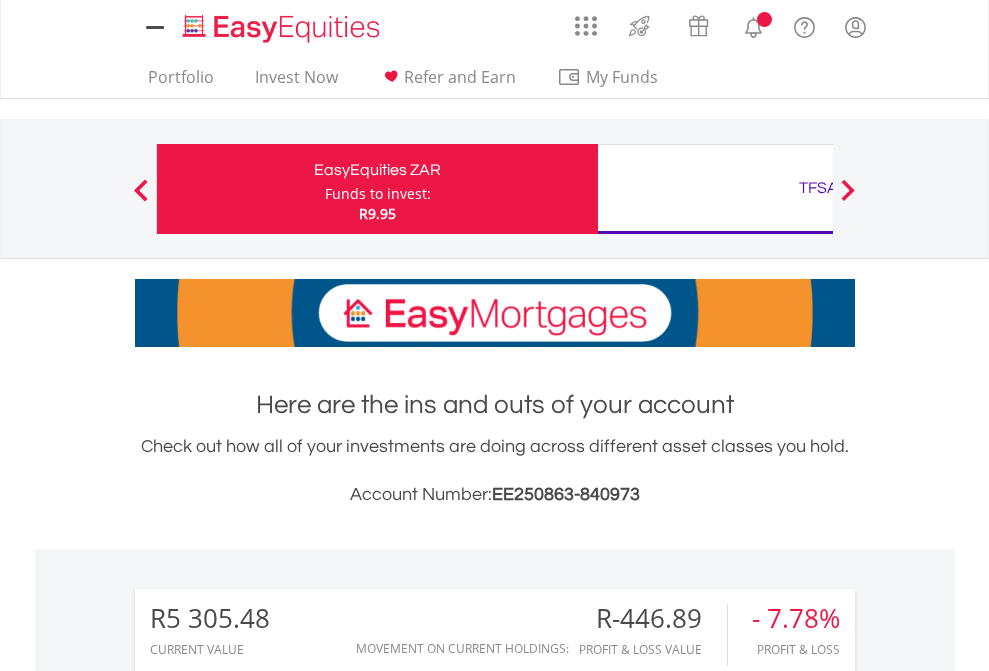 scroll, scrollTop: 0, scrollLeft: 0, axis: both 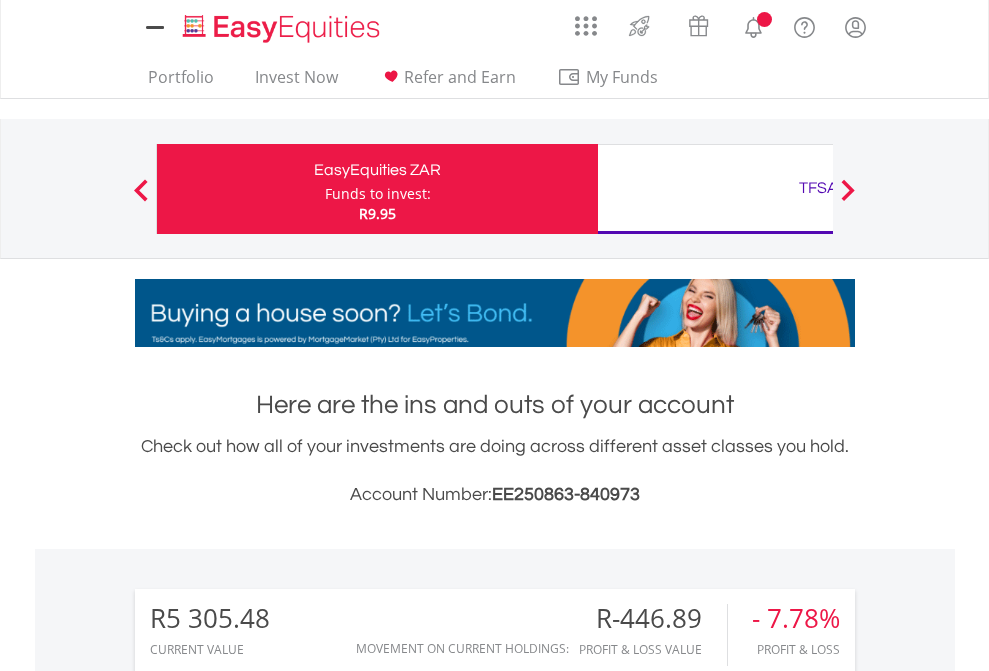 click on "All Holdings" at bounding box center [268, 1626] 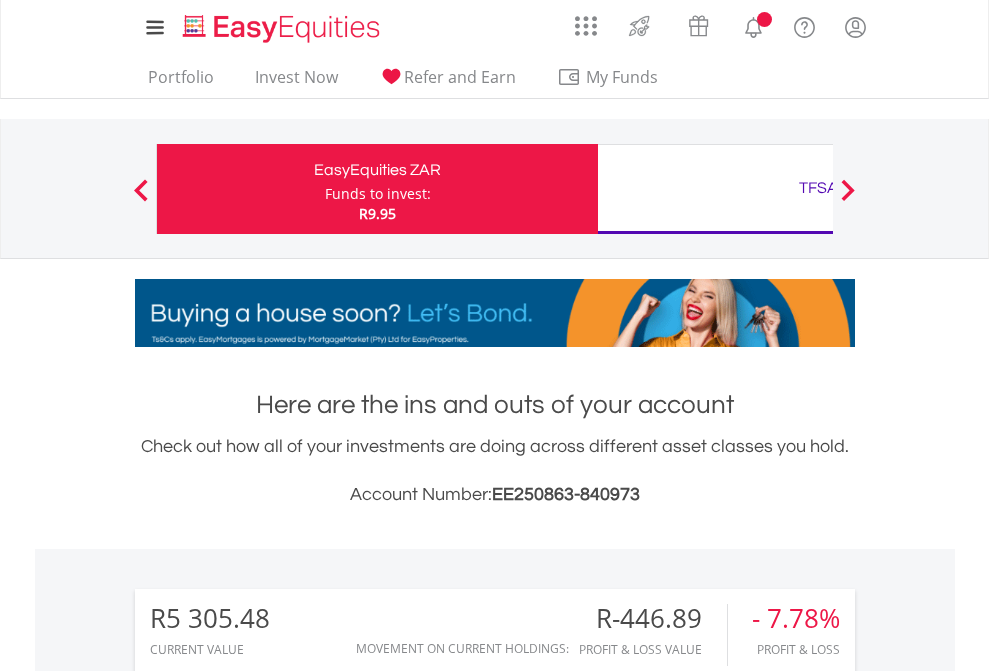 scroll, scrollTop: 1653, scrollLeft: 0, axis: vertical 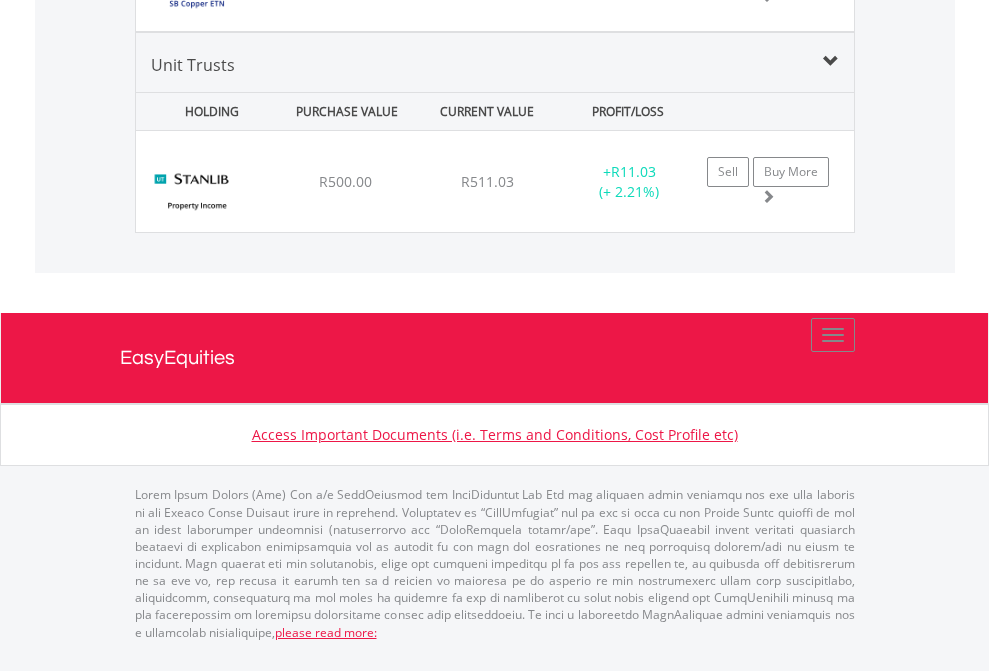 click on "TFSA" at bounding box center (818, -2111) 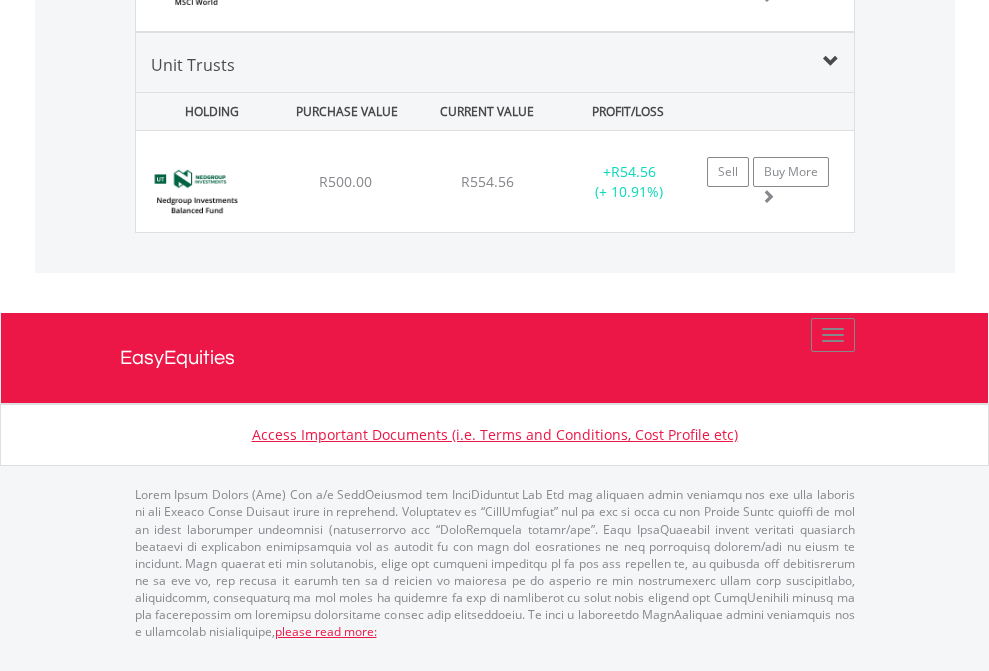 click on "EasyEquities USD" at bounding box center [818, -1375] 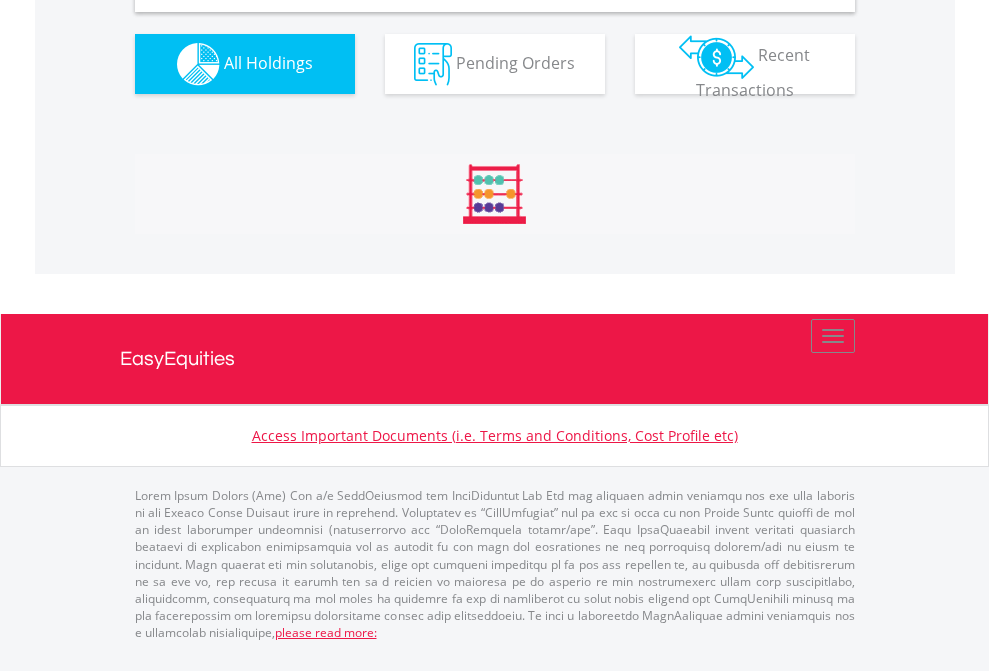 scroll, scrollTop: 1933, scrollLeft: 0, axis: vertical 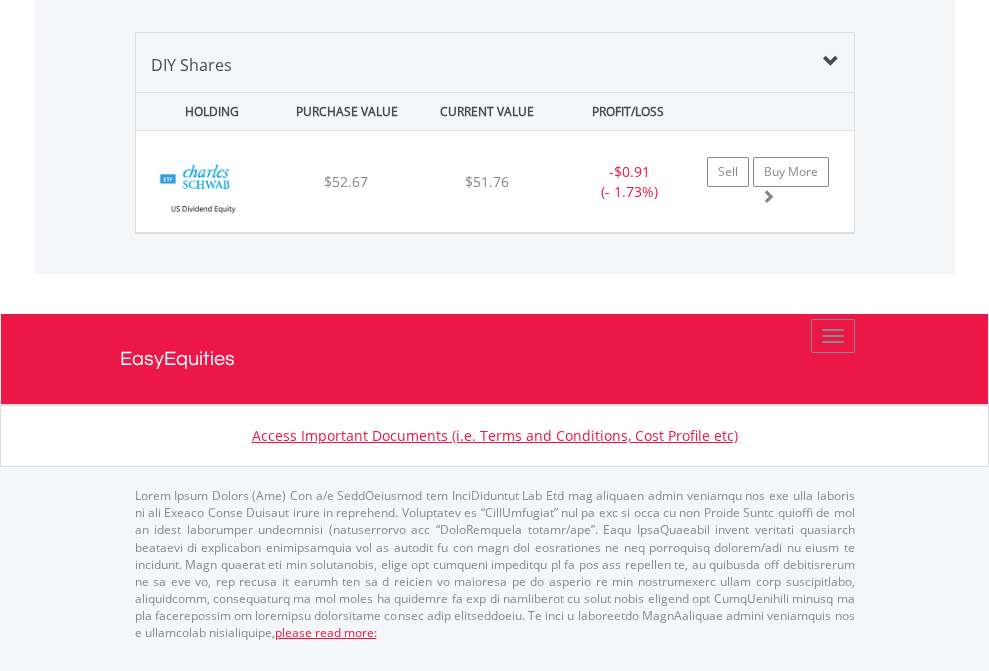 click on "EasyEquities AUD" at bounding box center [818, -968] 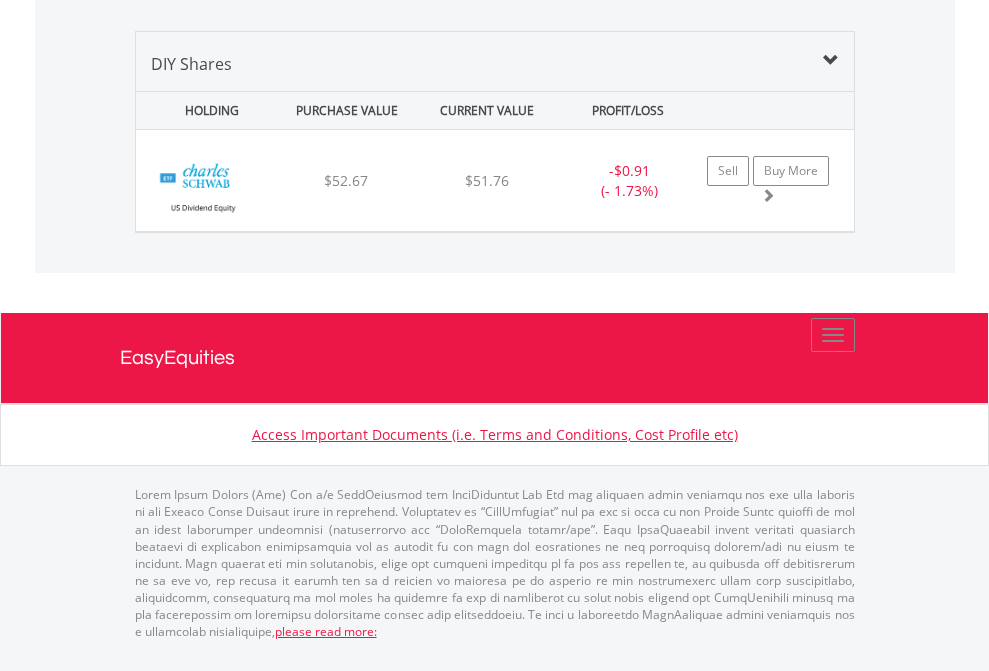 scroll, scrollTop: 144, scrollLeft: 0, axis: vertical 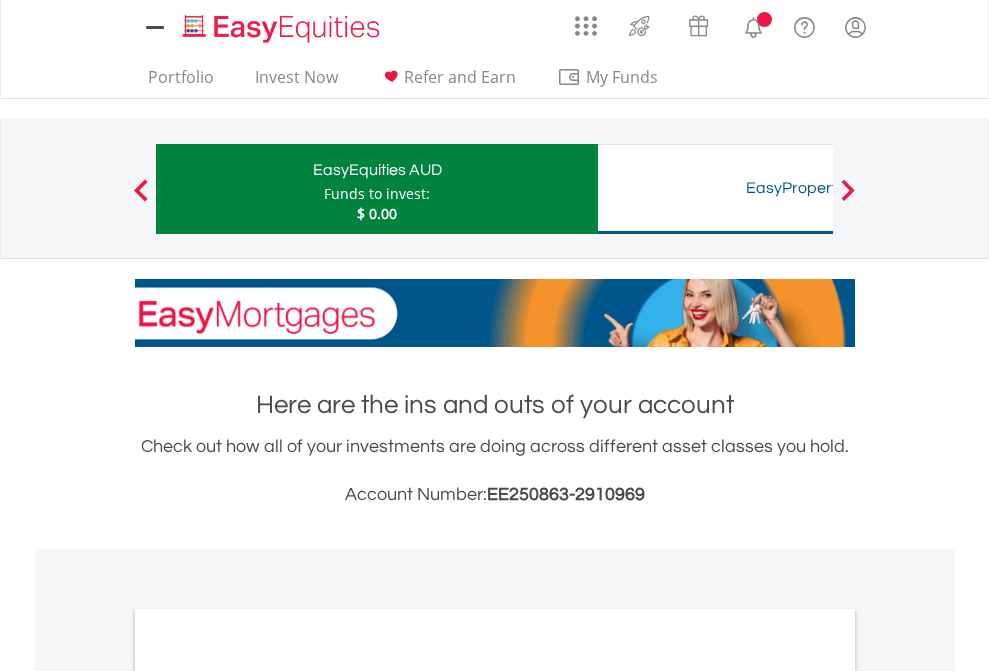 click on "All Holdings" at bounding box center [268, 1096] 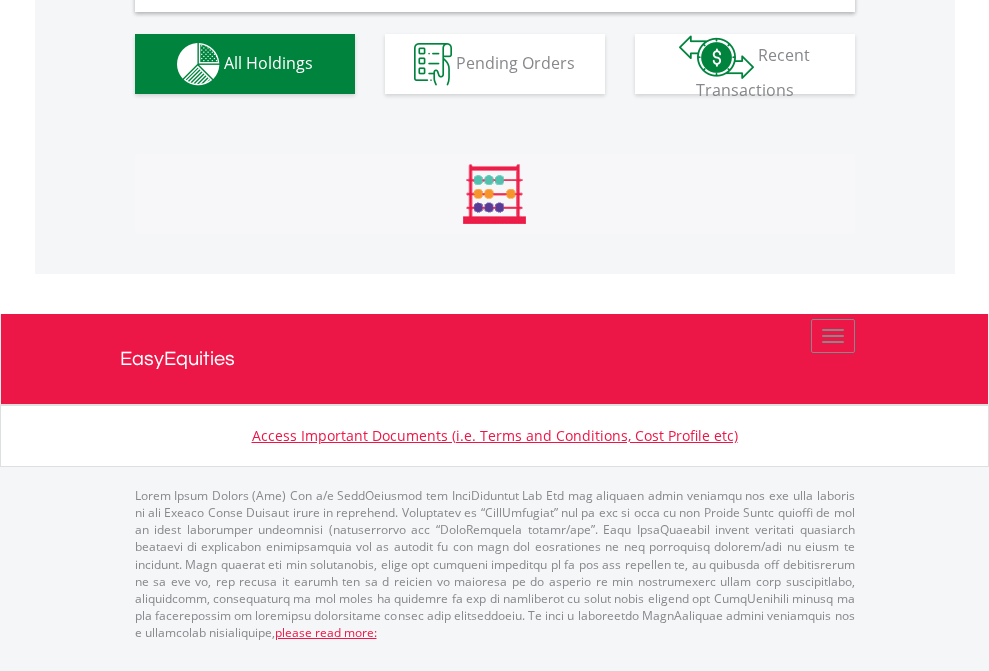 scroll, scrollTop: 1202, scrollLeft: 0, axis: vertical 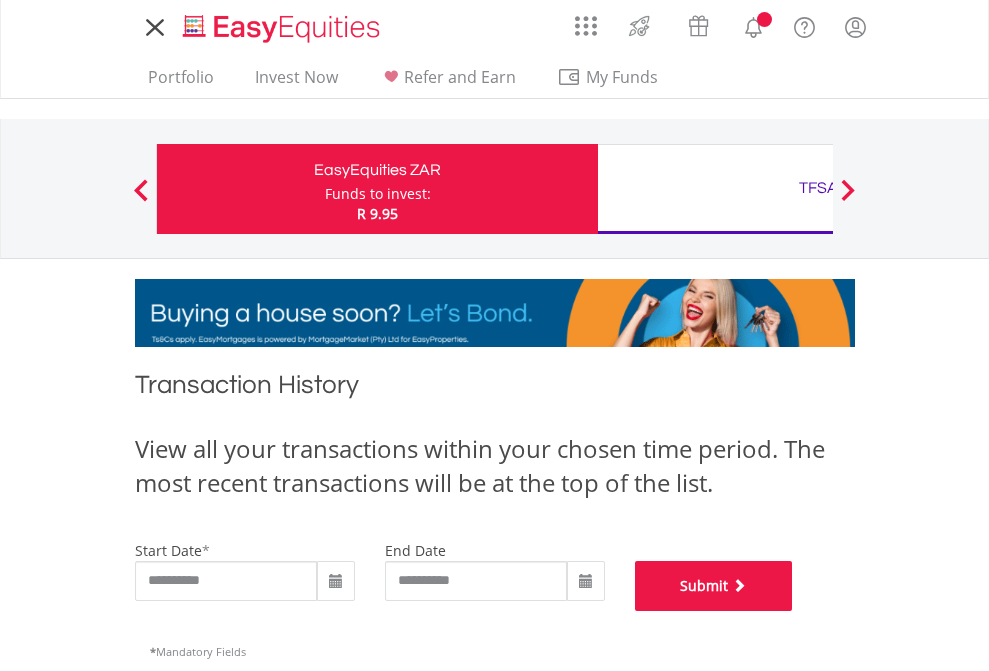 click on "Submit" at bounding box center (714, 586) 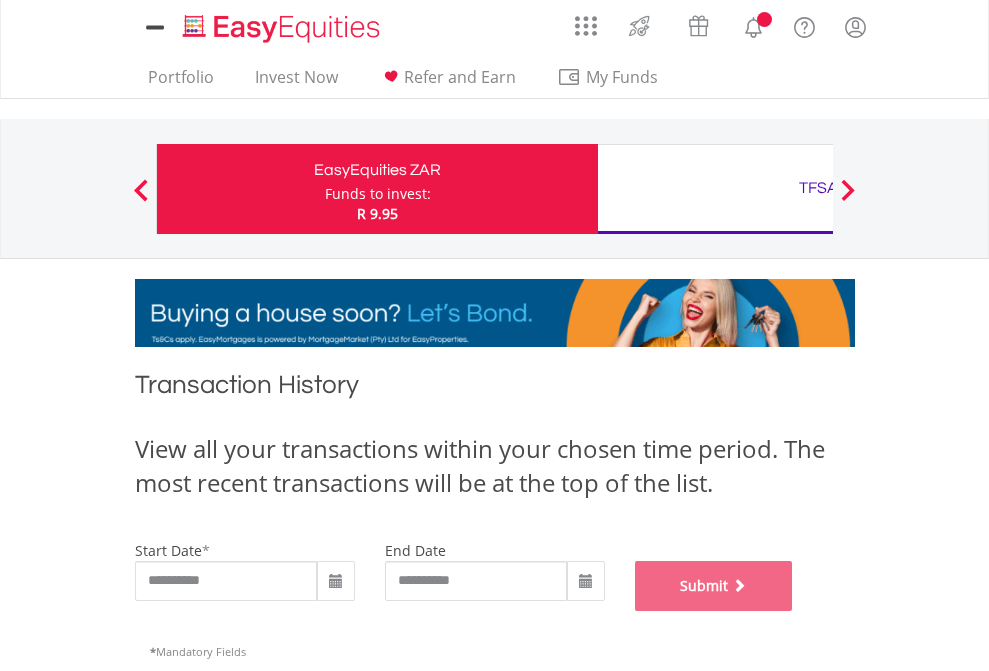 scroll, scrollTop: 811, scrollLeft: 0, axis: vertical 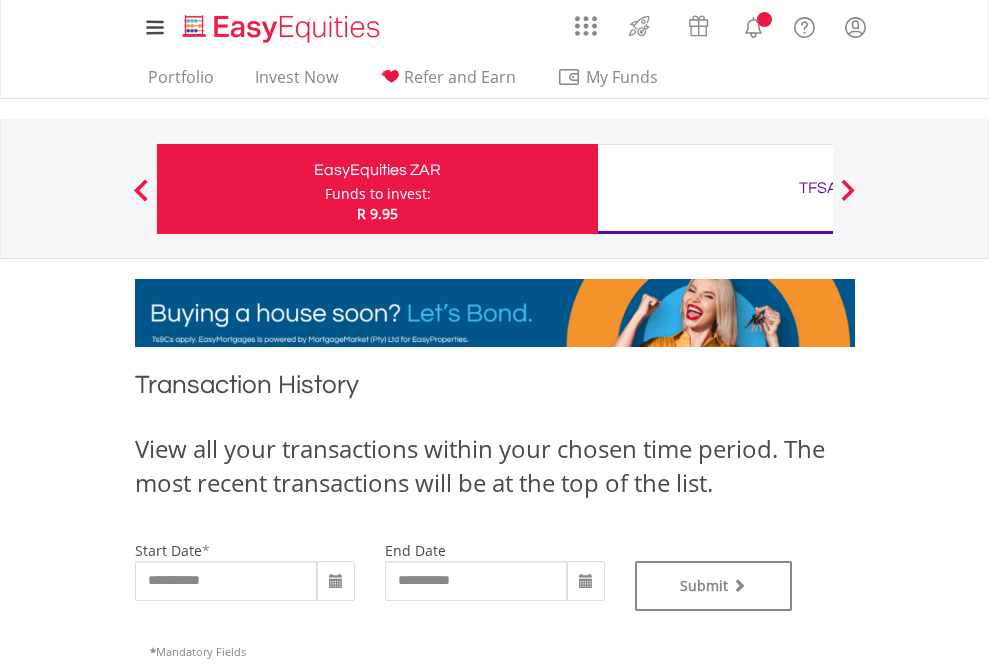 click on "TFSA" at bounding box center [818, 188] 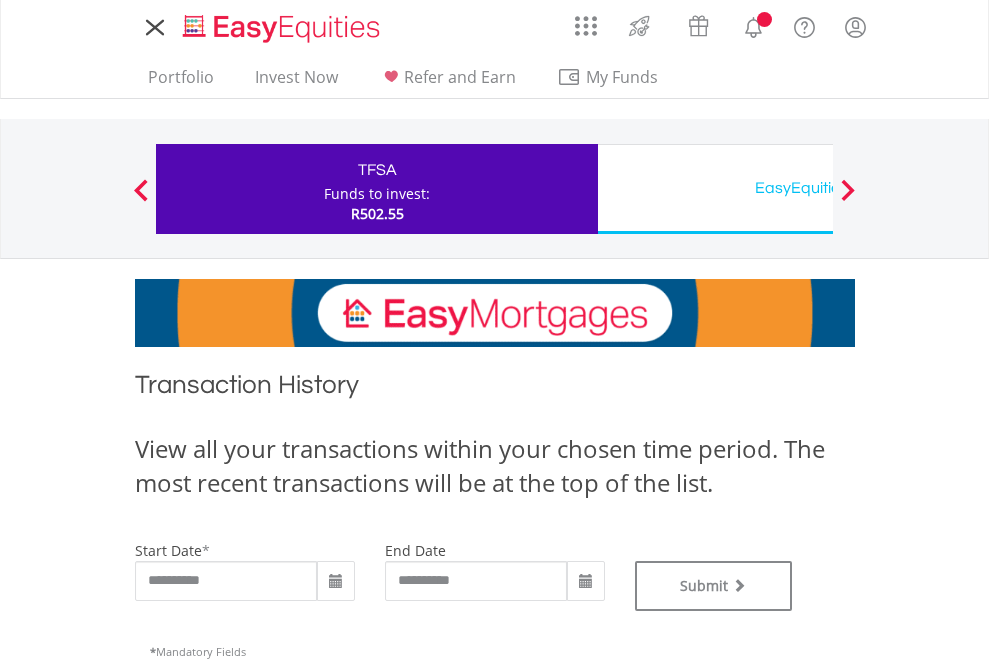 scroll, scrollTop: 0, scrollLeft: 0, axis: both 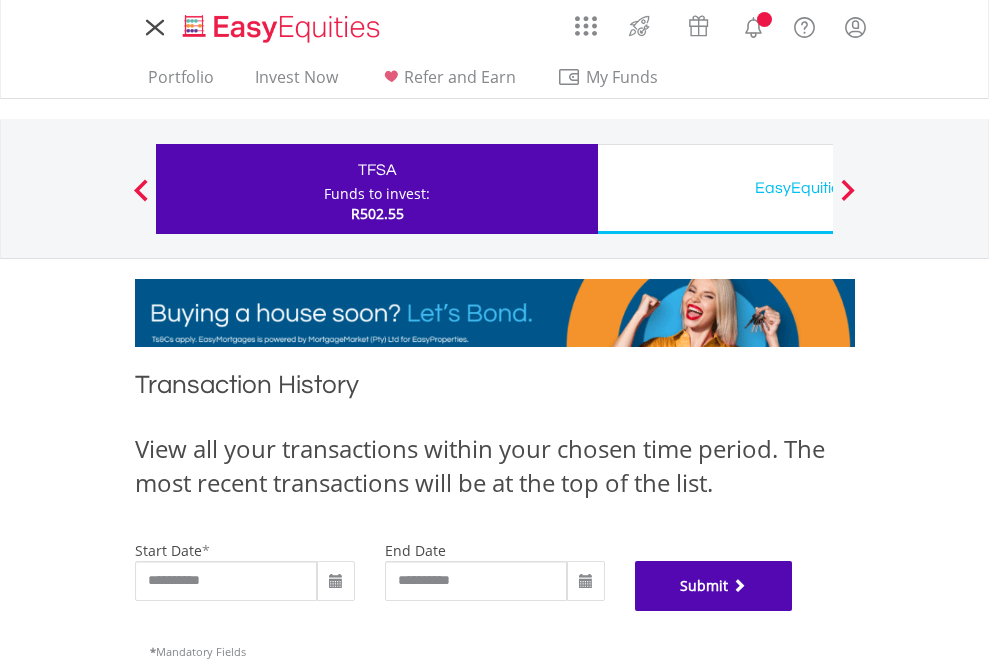 click on "Submit" at bounding box center (714, 586) 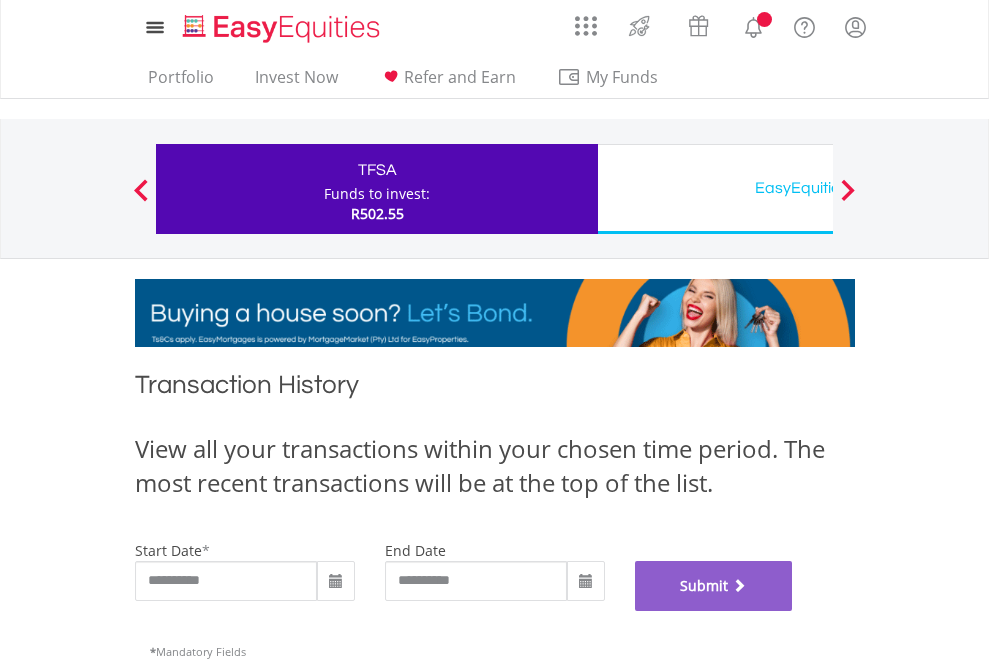 scroll, scrollTop: 811, scrollLeft: 0, axis: vertical 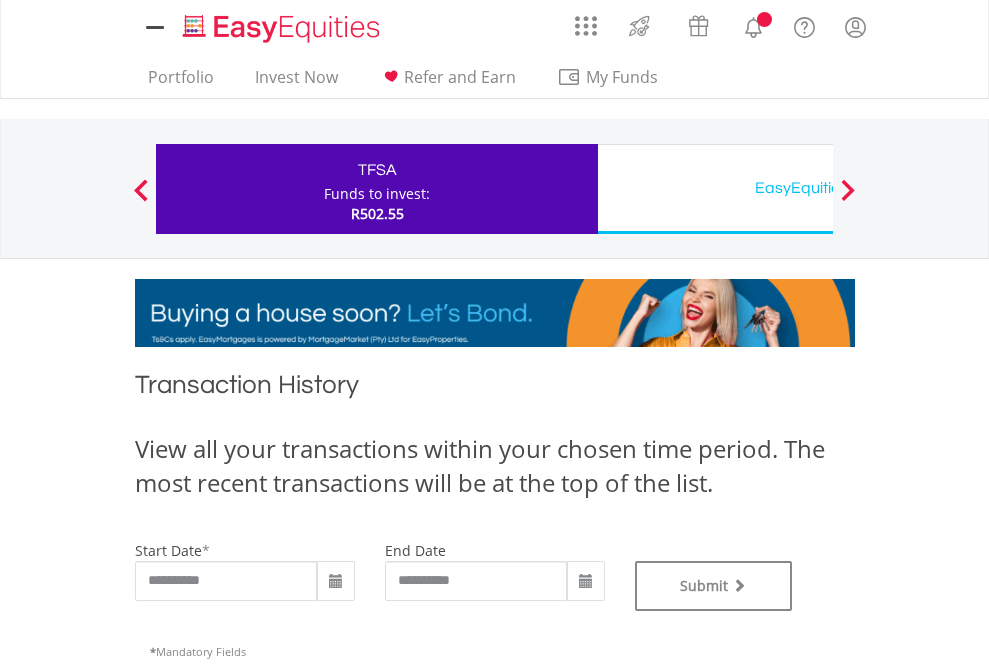 click on "EasyEquities USD" at bounding box center [818, 188] 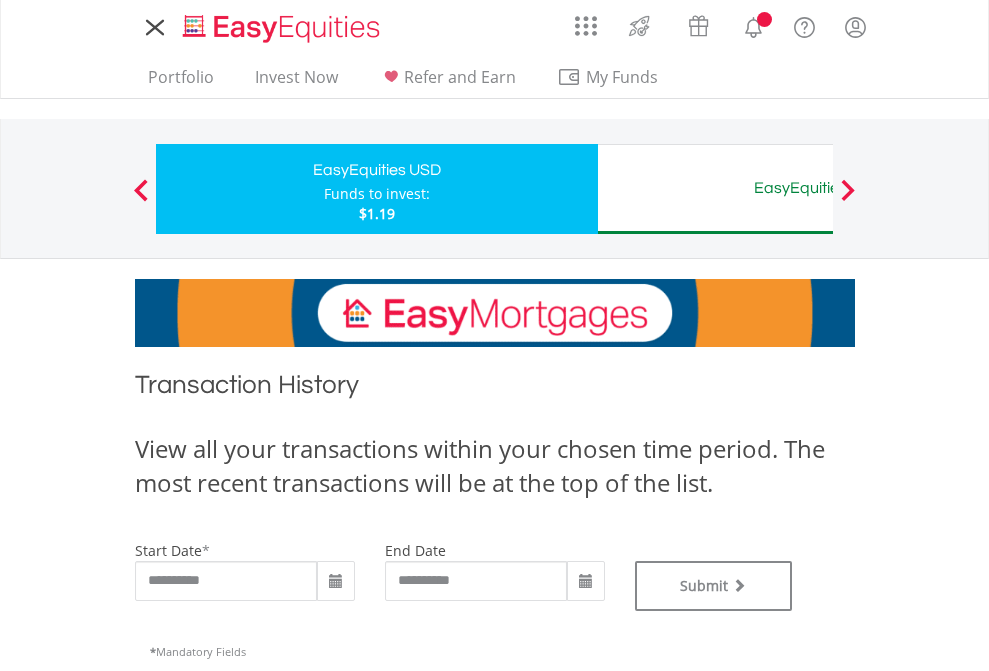 scroll, scrollTop: 0, scrollLeft: 0, axis: both 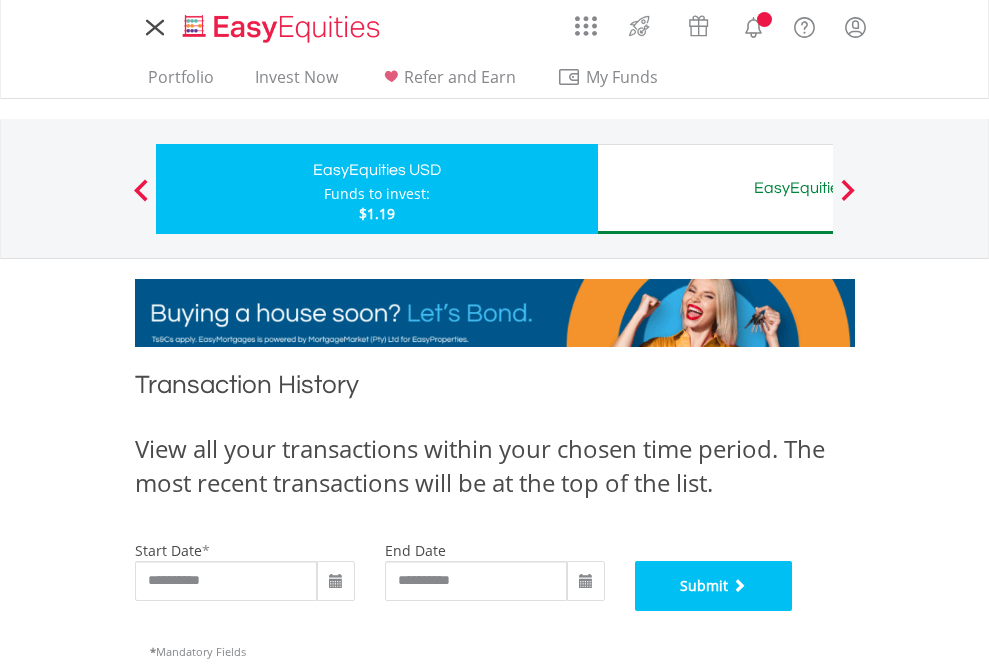 click on "Submit" at bounding box center [714, 586] 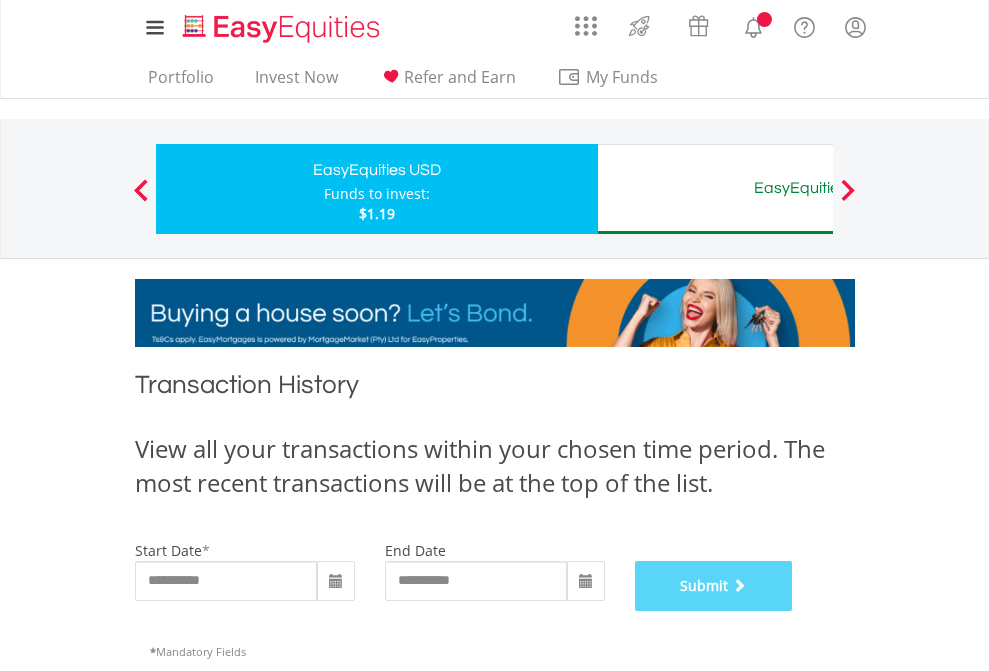 scroll, scrollTop: 811, scrollLeft: 0, axis: vertical 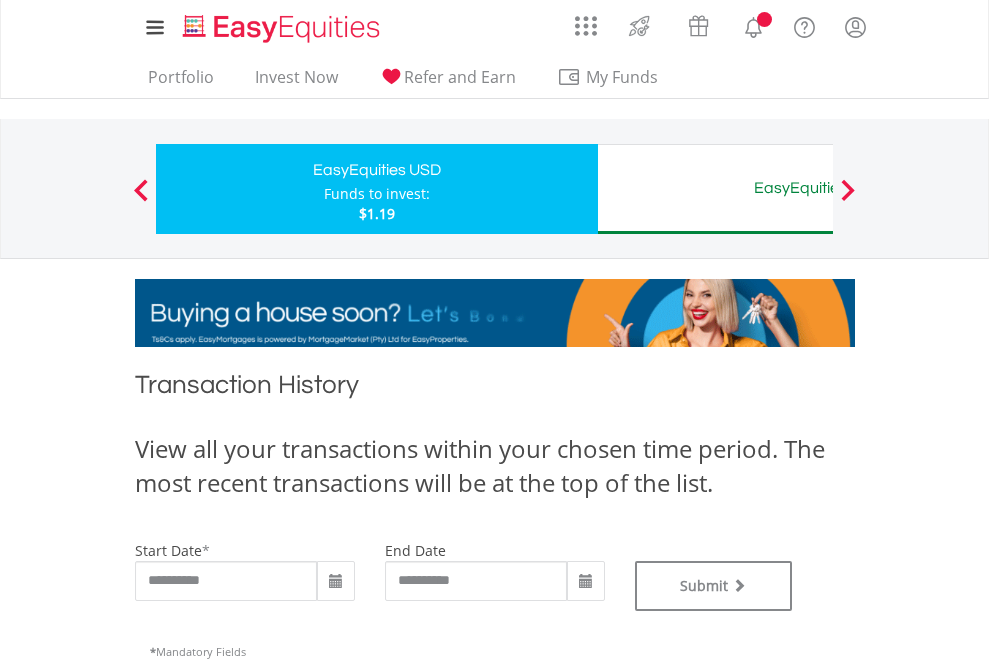 click on "EasyEquities AUD" at bounding box center [818, 188] 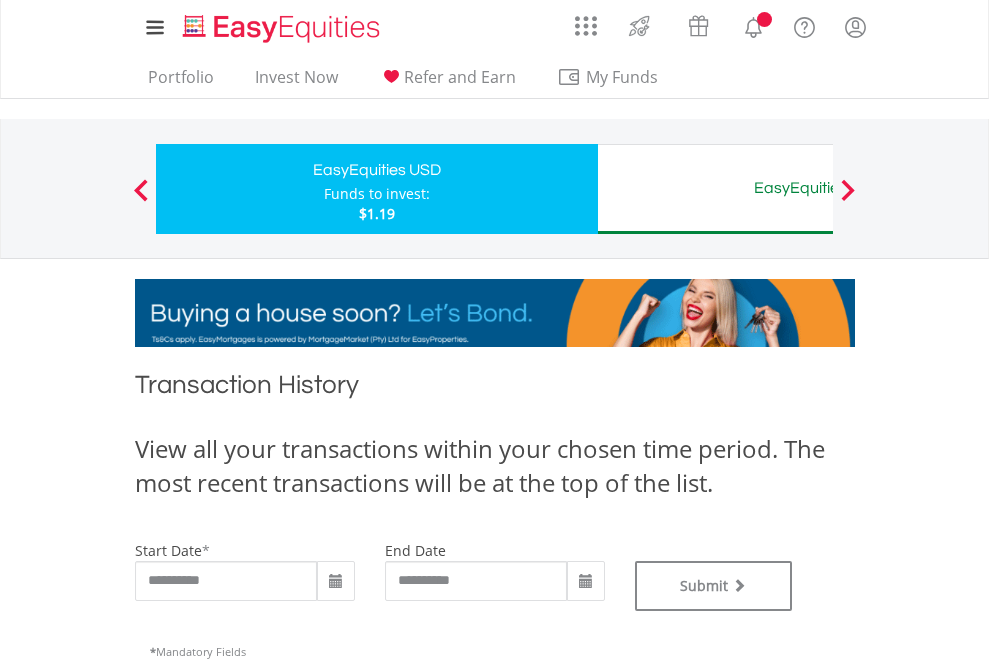 type on "**********" 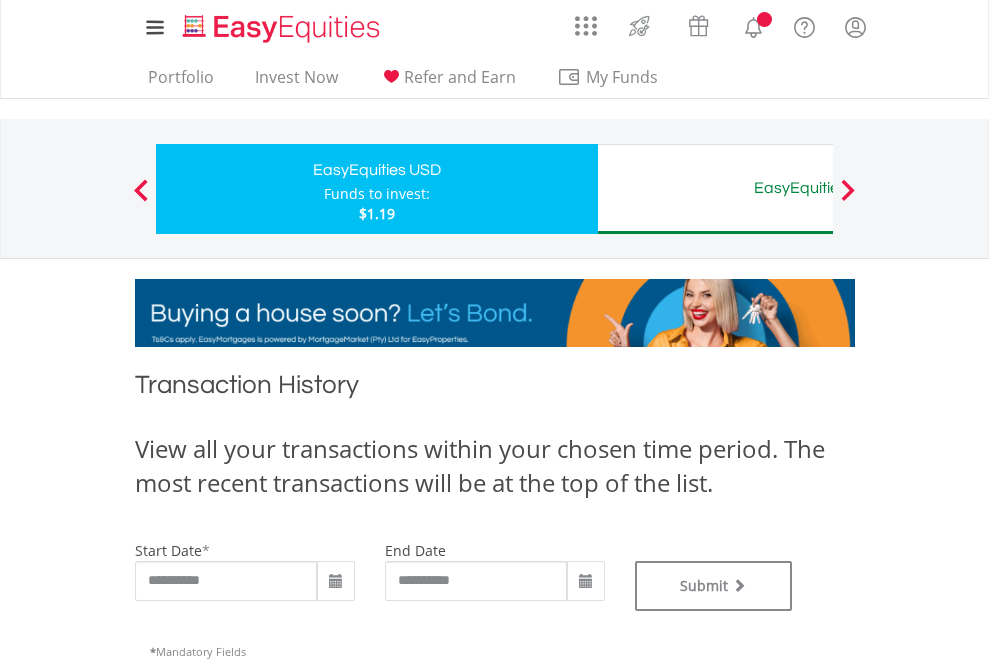 type on "**********" 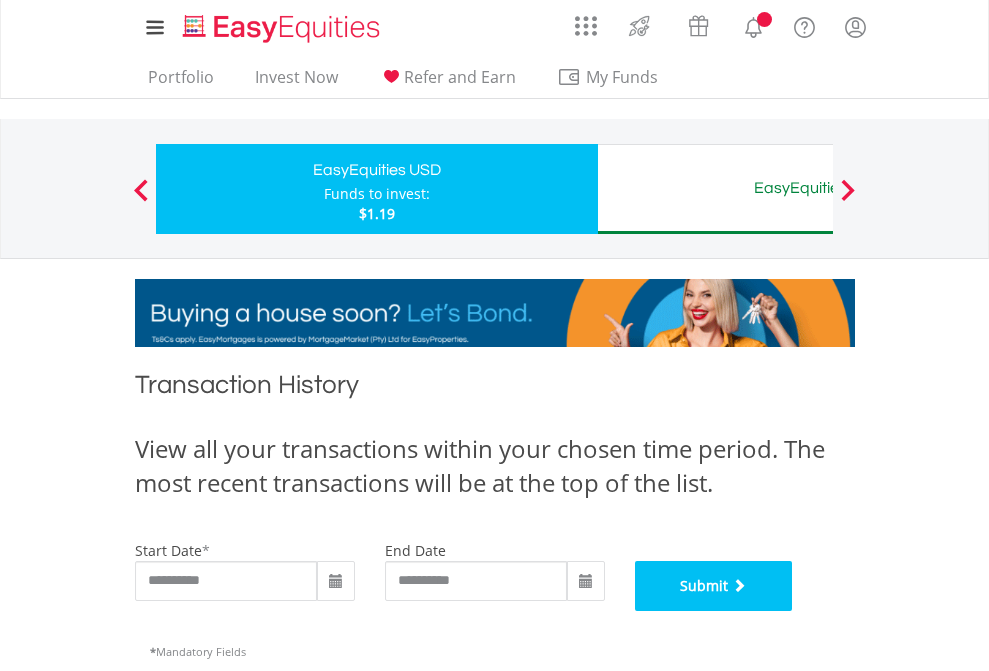 click on "Submit" at bounding box center [714, 586] 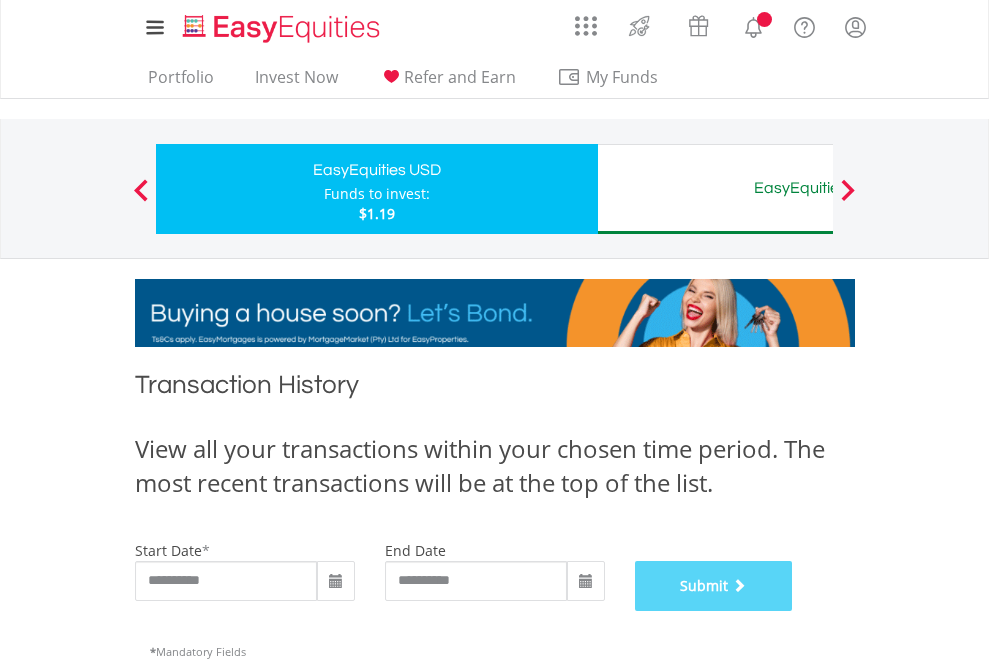 scroll, scrollTop: 811, scrollLeft: 0, axis: vertical 